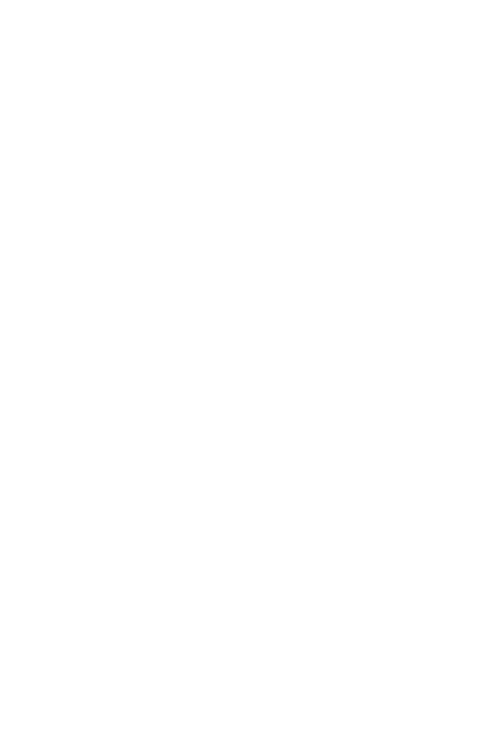 scroll, scrollTop: 0, scrollLeft: 0, axis: both 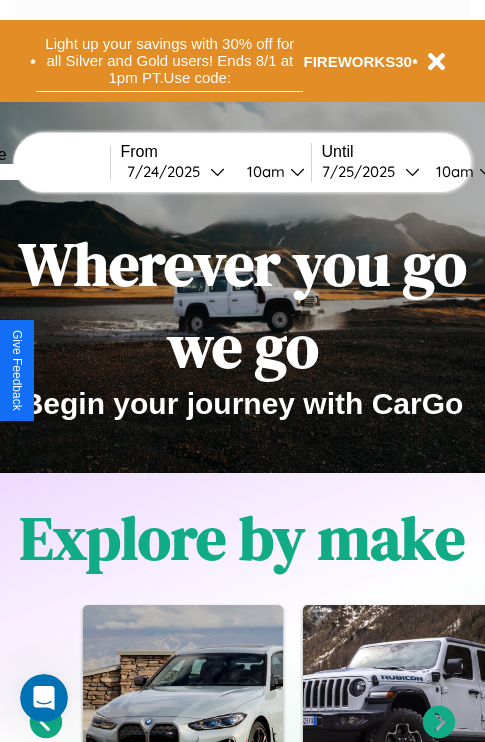 click on "Light up your savings with 30% off for all Silver and Gold users! Ends 8/1 at 1pm PT.  Use code:" at bounding box center [169, 61] 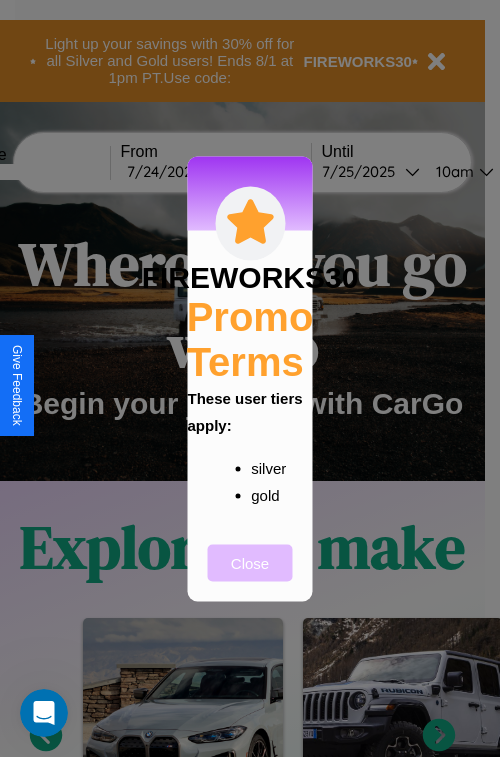 click on "Close" at bounding box center (250, 562) 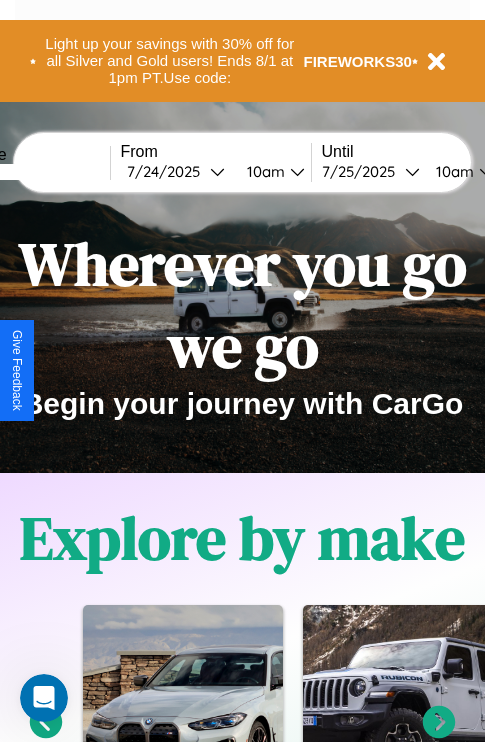 scroll, scrollTop: 308, scrollLeft: 0, axis: vertical 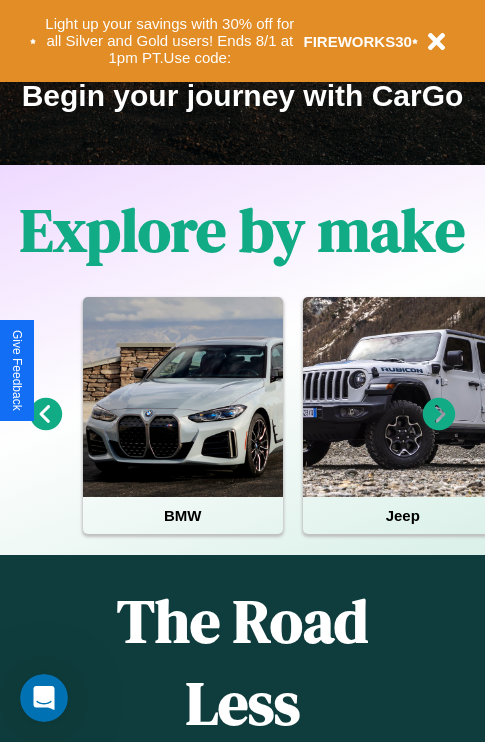 click 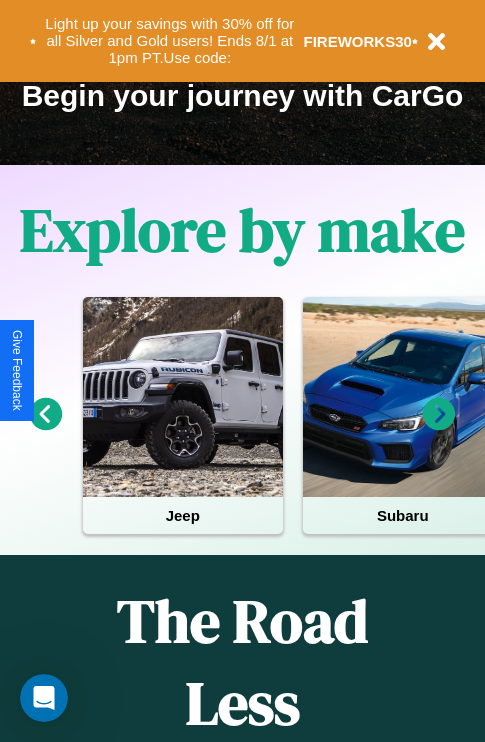 click 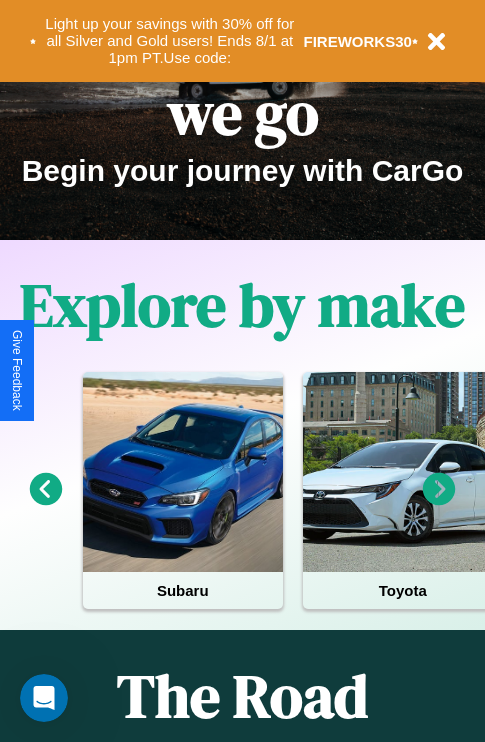 scroll, scrollTop: 0, scrollLeft: 0, axis: both 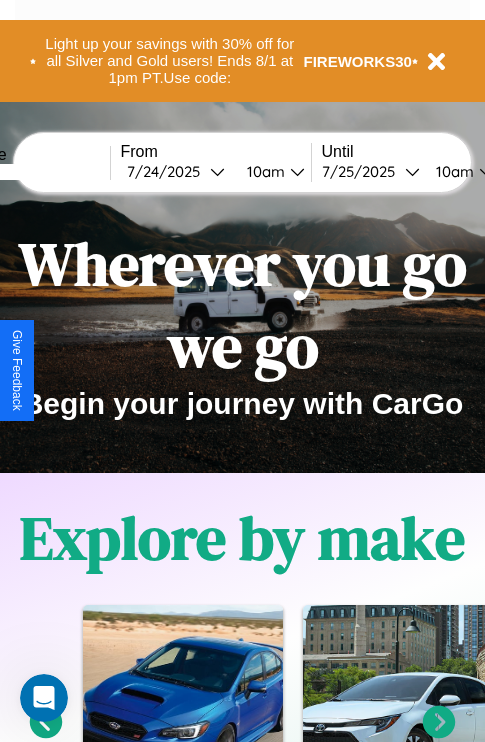 click at bounding box center [35, 172] 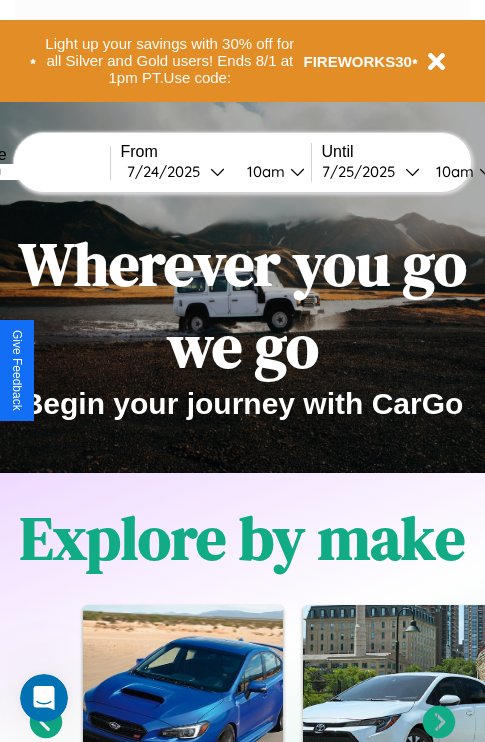 type on "*******" 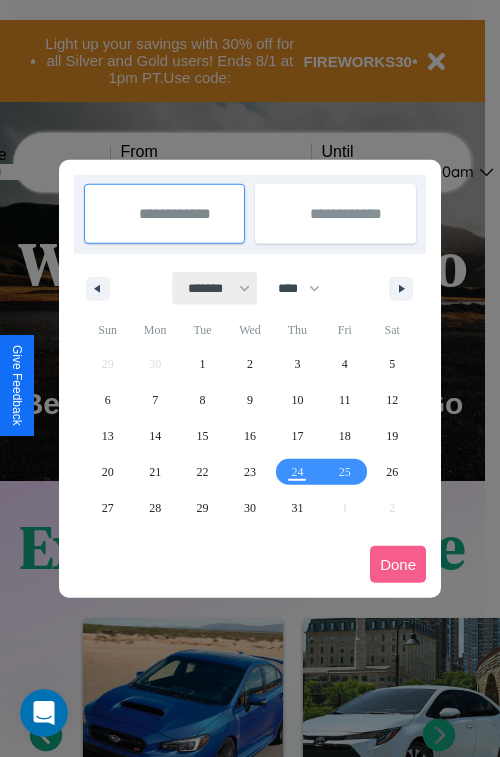 click on "******* ******** ***** ***** *** **** **** ****** ********* ******* ******** ********" at bounding box center (215, 288) 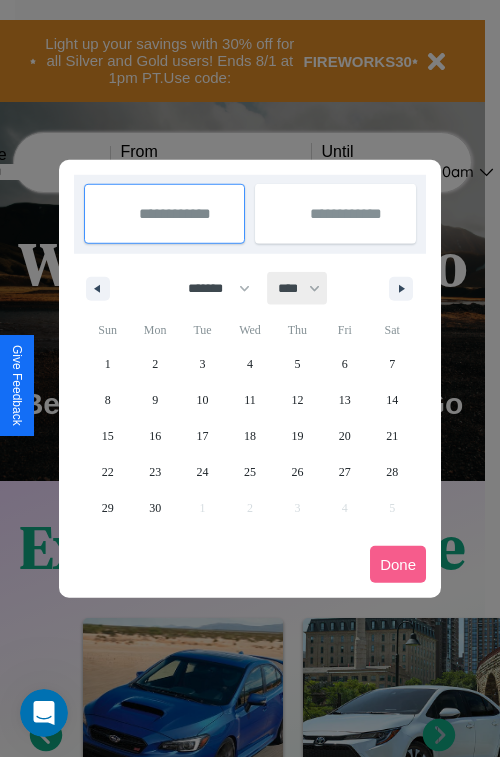 click on "**** **** **** **** **** **** **** **** **** **** **** **** **** **** **** **** **** **** **** **** **** **** **** **** **** **** **** **** **** **** **** **** **** **** **** **** **** **** **** **** **** **** **** **** **** **** **** **** **** **** **** **** **** **** **** **** **** **** **** **** **** **** **** **** **** **** **** **** **** **** **** **** **** **** **** **** **** **** **** **** **** **** **** **** **** **** **** **** **** **** **** **** **** **** **** **** **** **** **** **** **** **** **** **** **** **** **** **** **** **** **** **** **** **** **** **** **** **** **** **** ****" at bounding box center [298, 288] 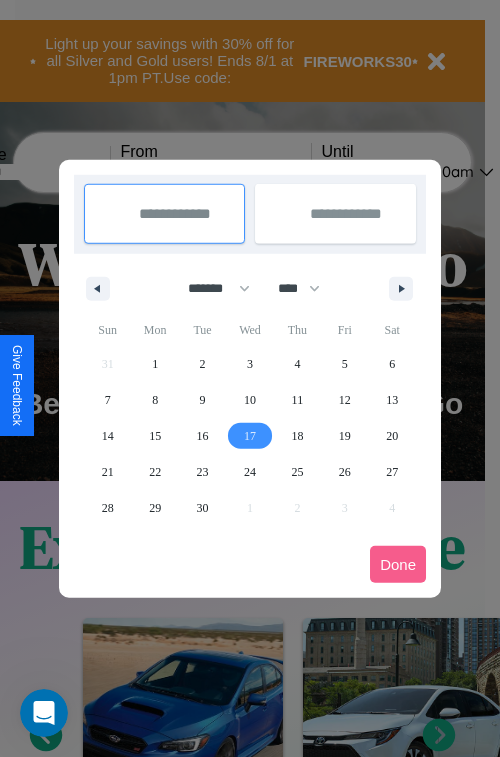 click on "17" at bounding box center [250, 436] 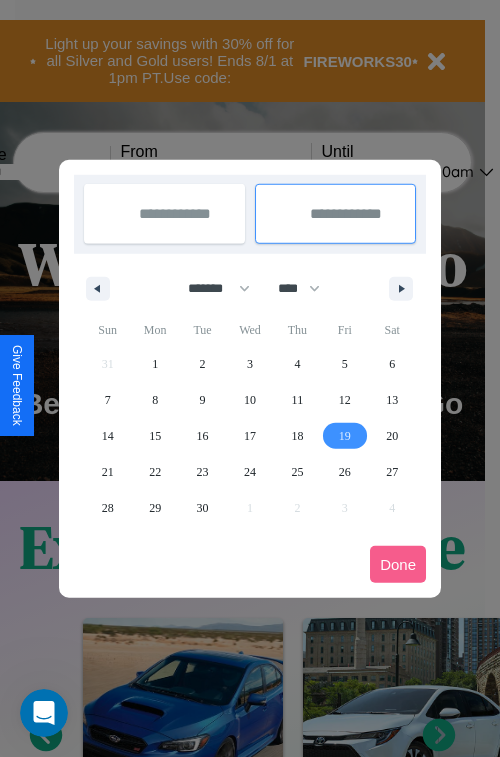 click on "19" at bounding box center (345, 436) 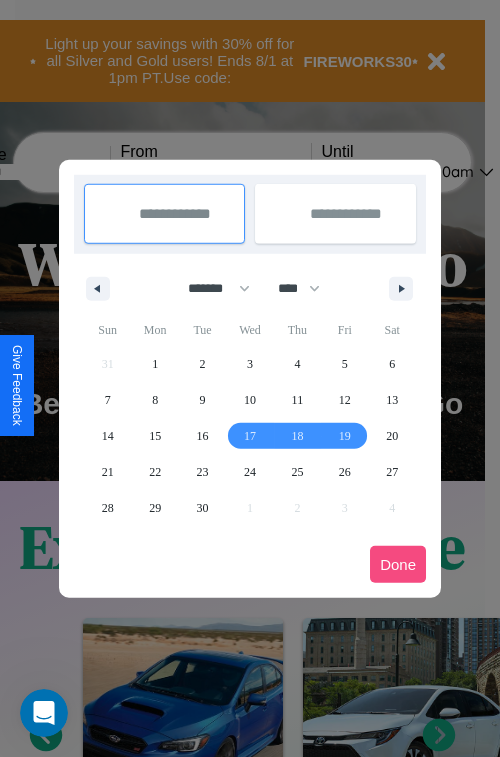 click on "Done" at bounding box center (398, 564) 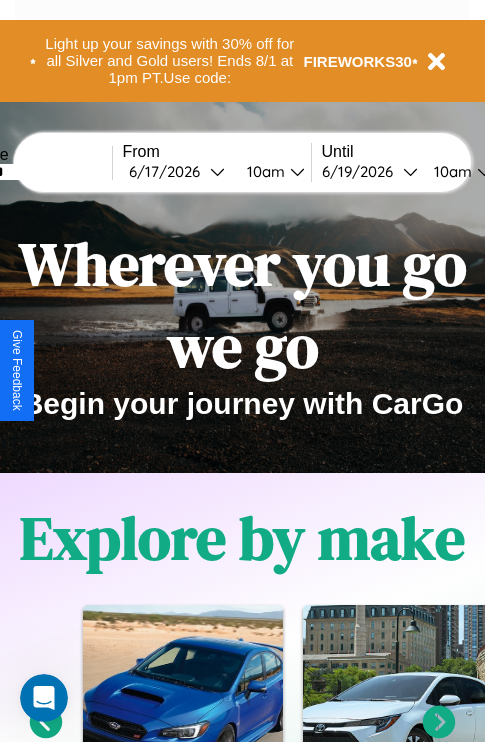 scroll, scrollTop: 0, scrollLeft: 74, axis: horizontal 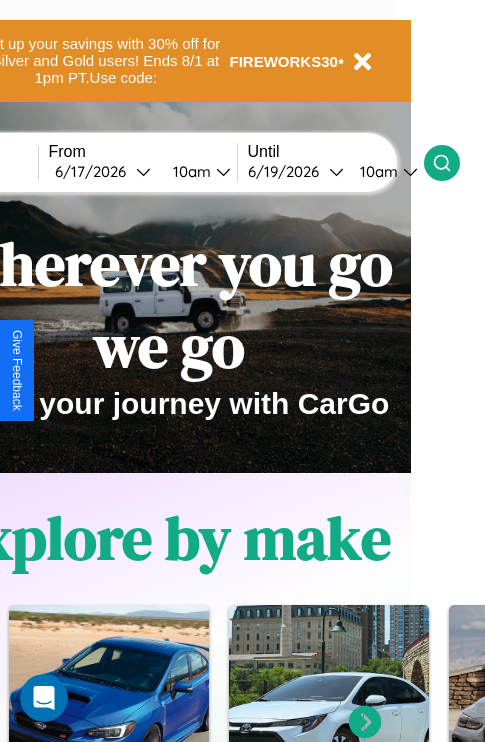 click 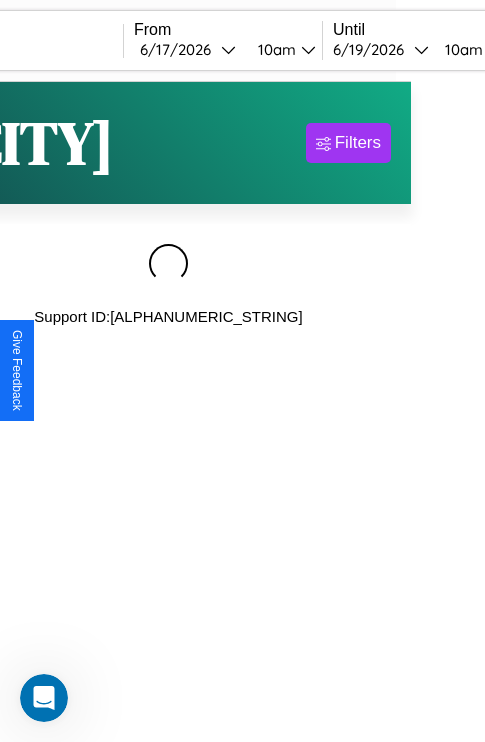 scroll, scrollTop: 0, scrollLeft: 0, axis: both 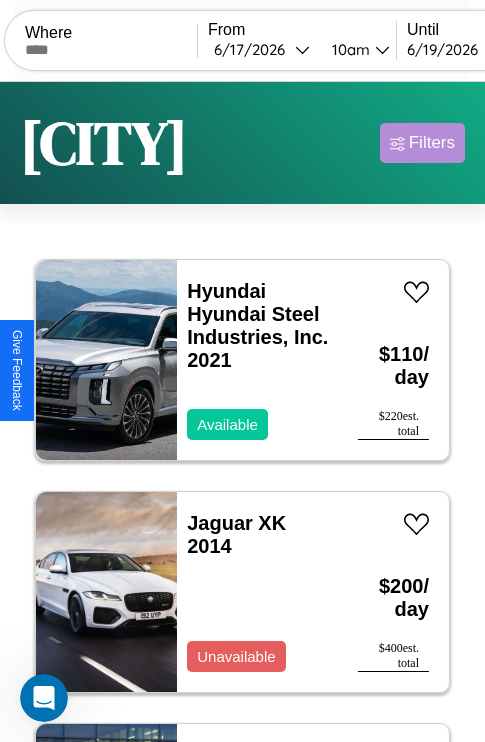 click on "Filters" at bounding box center (432, 143) 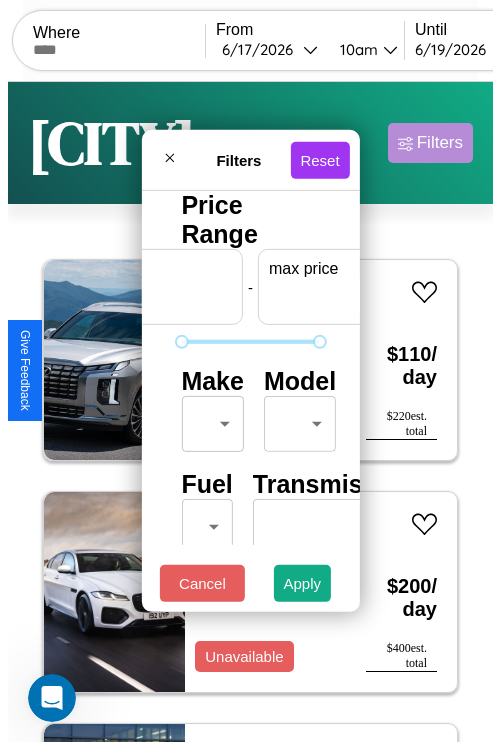 scroll, scrollTop: 0, scrollLeft: 124, axis: horizontal 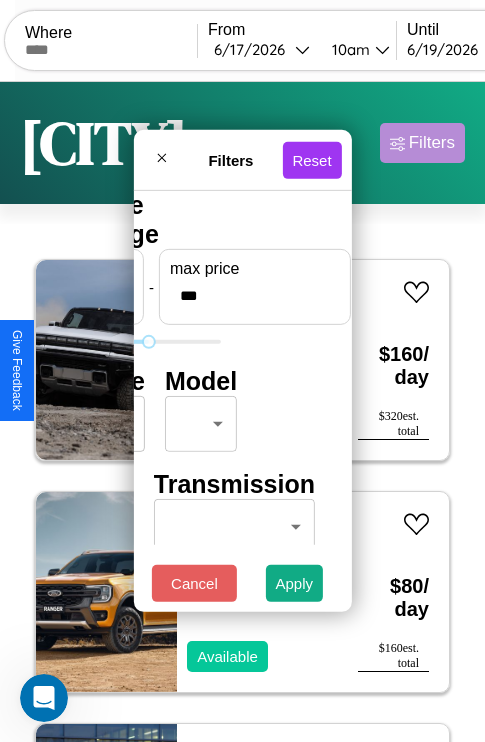 type on "***" 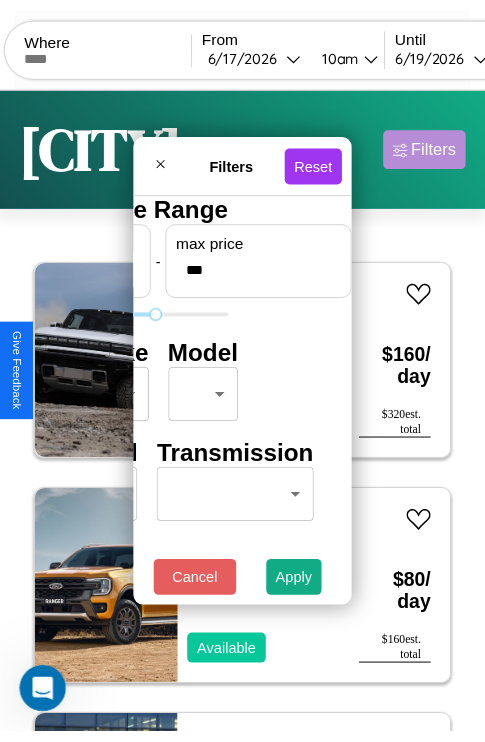 scroll, scrollTop: 0, scrollLeft: 0, axis: both 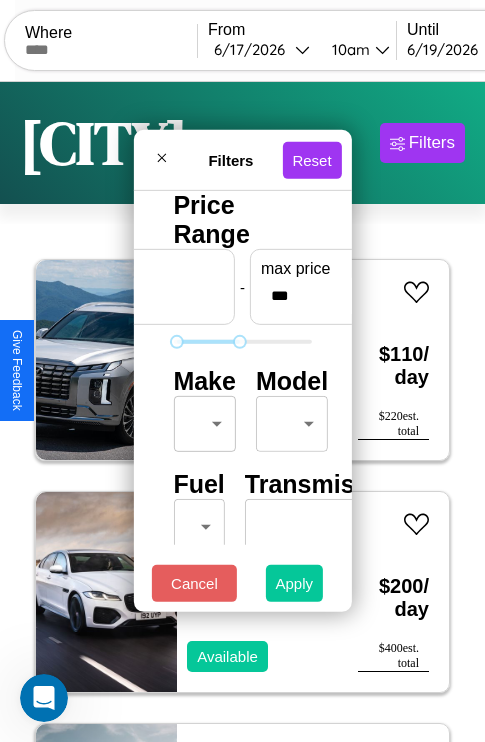 type on "**" 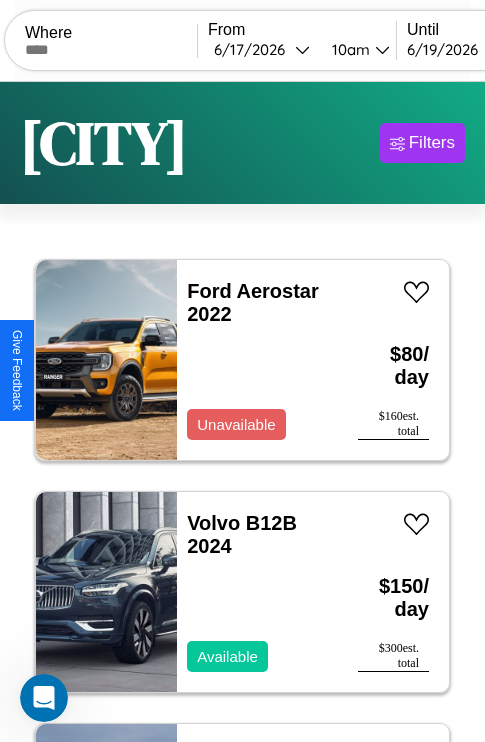 scroll, scrollTop: 95, scrollLeft: 0, axis: vertical 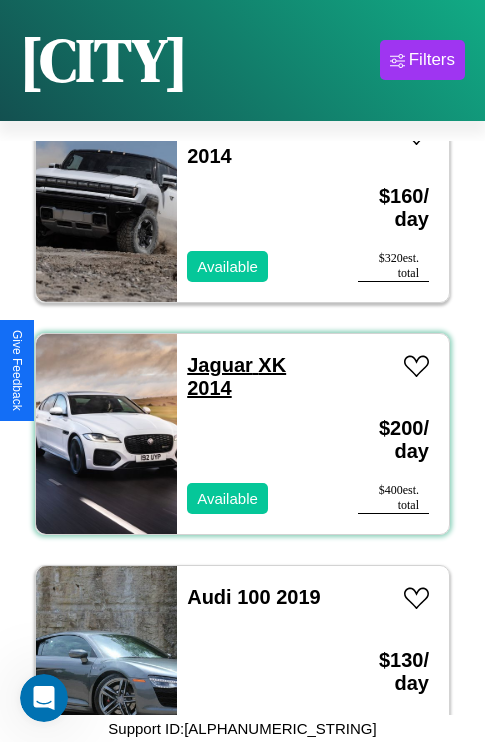 click on "Jaguar   XK   2014" at bounding box center [236, 376] 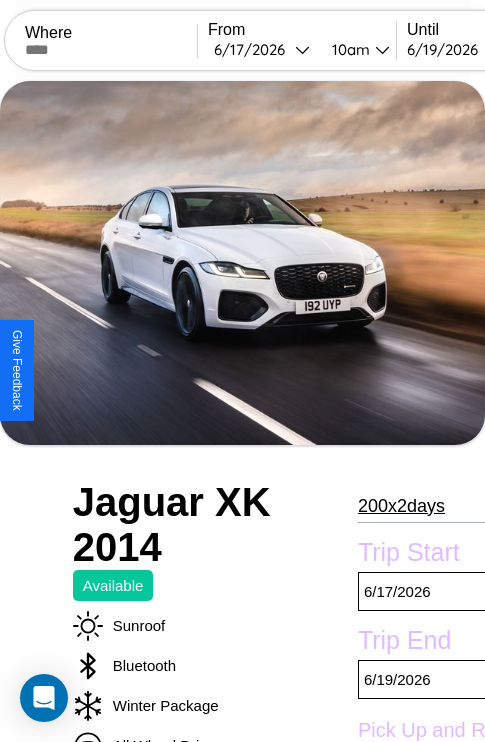 scroll, scrollTop: 135, scrollLeft: 0, axis: vertical 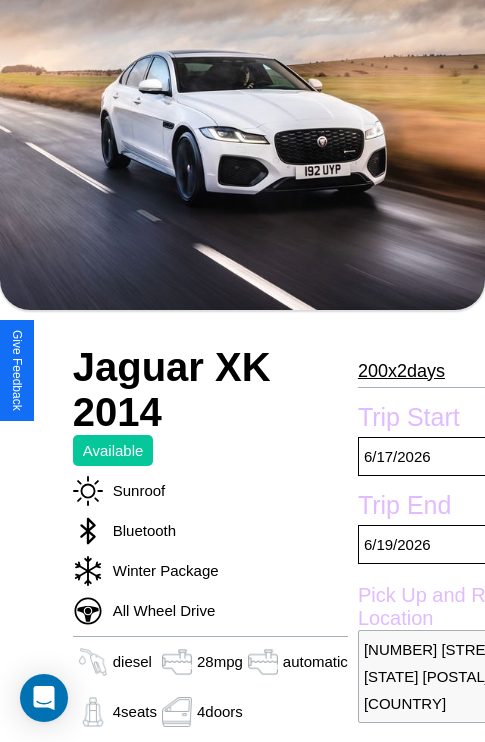 click on "200  x  2  days" at bounding box center [401, 371] 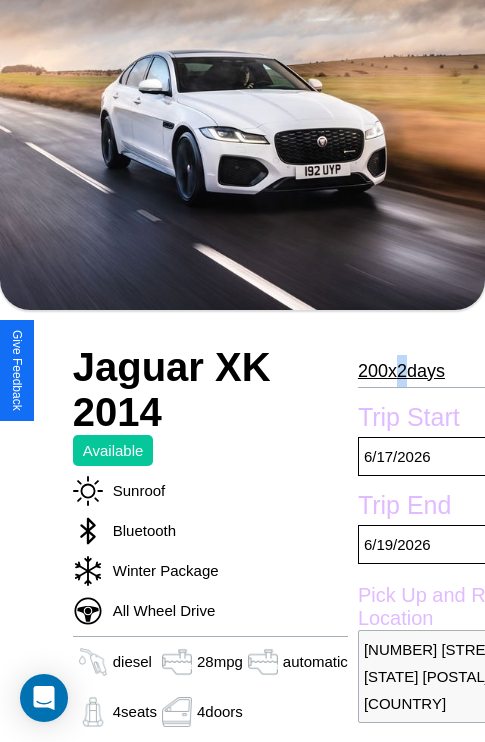 click on "200  x  2  days" at bounding box center [401, 371] 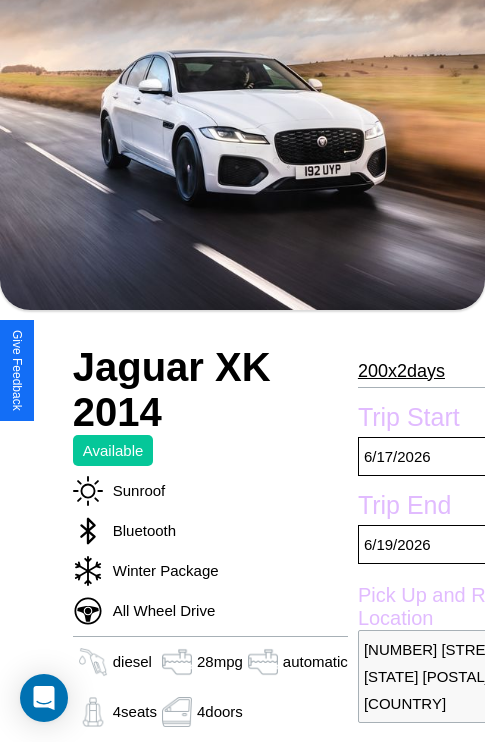 click on "200  x  2  days" at bounding box center [401, 371] 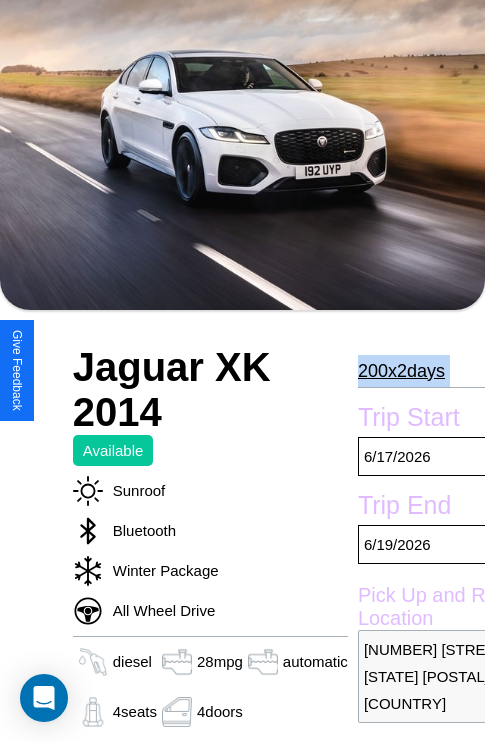 click on "200  x  2  days" at bounding box center (401, 371) 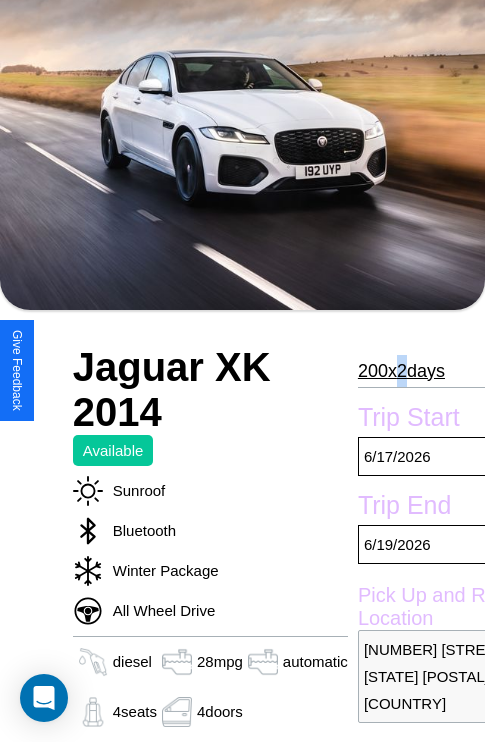 click on "200  x  2  days" at bounding box center [401, 371] 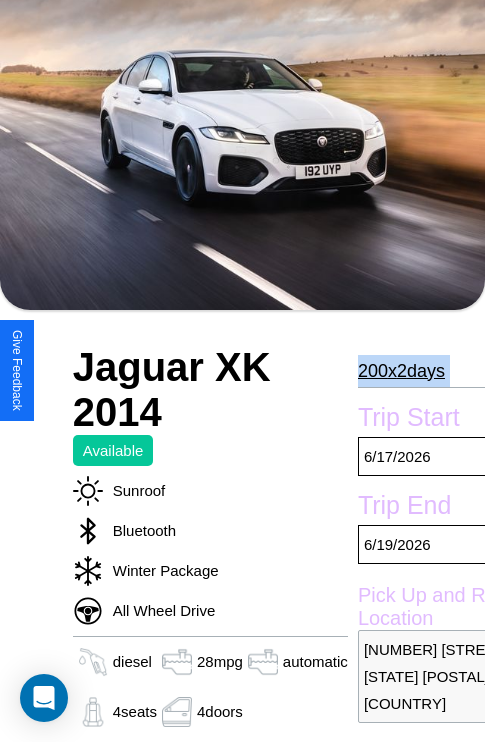 click on "200  x  2  days" at bounding box center (401, 371) 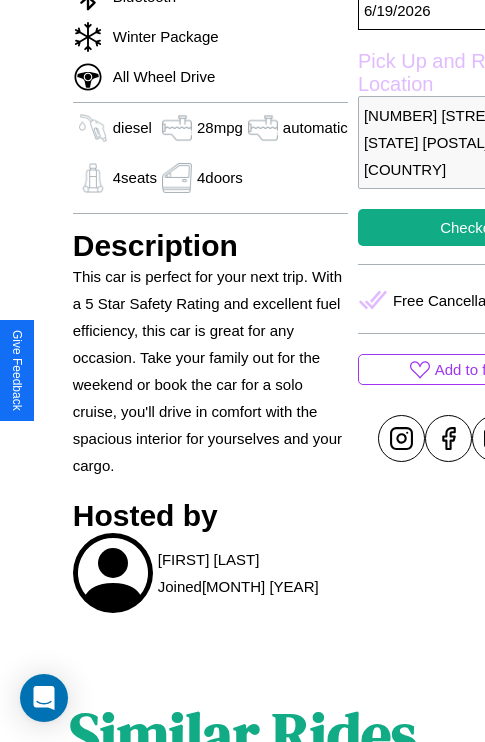 scroll, scrollTop: 526, scrollLeft: 88, axis: both 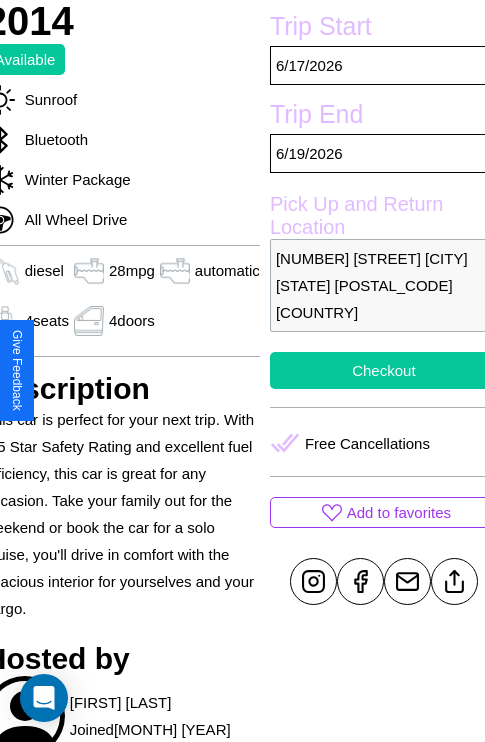 click on "Checkout" at bounding box center [384, 370] 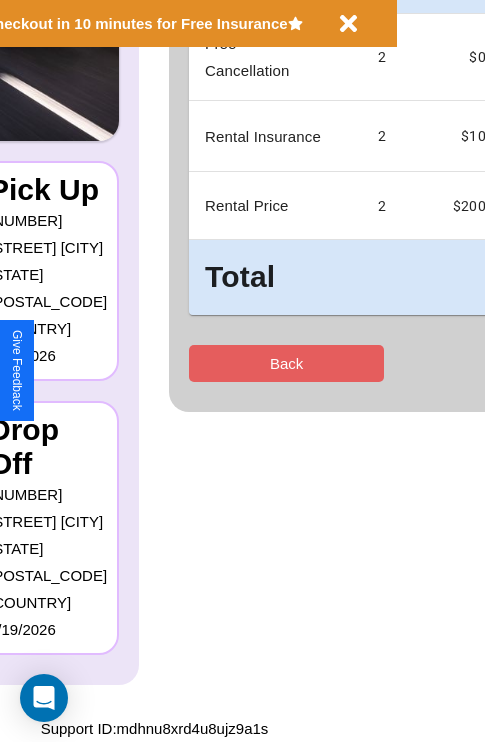 scroll, scrollTop: 0, scrollLeft: 0, axis: both 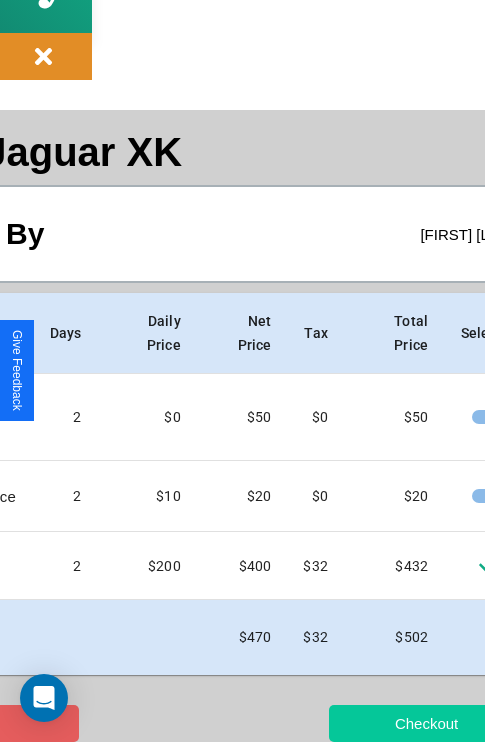 click on "Checkout" at bounding box center (426, 723) 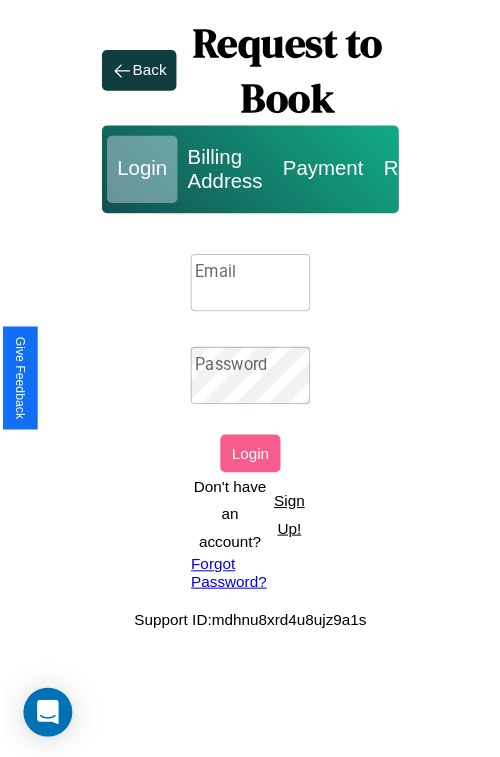 scroll, scrollTop: 0, scrollLeft: 0, axis: both 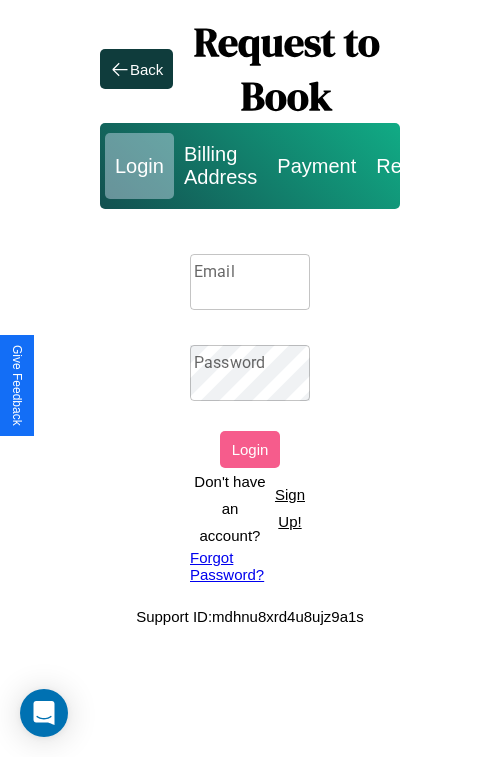 click on "Sign Up!" at bounding box center [290, 508] 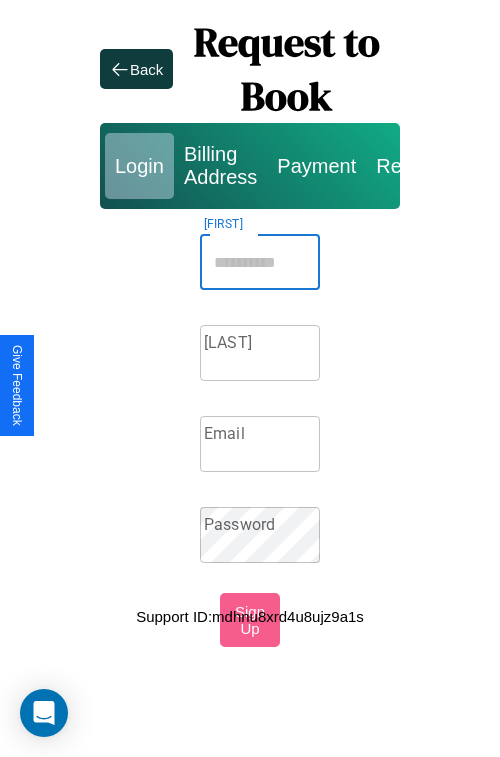 click on "[FIRST]" at bounding box center [260, 262] 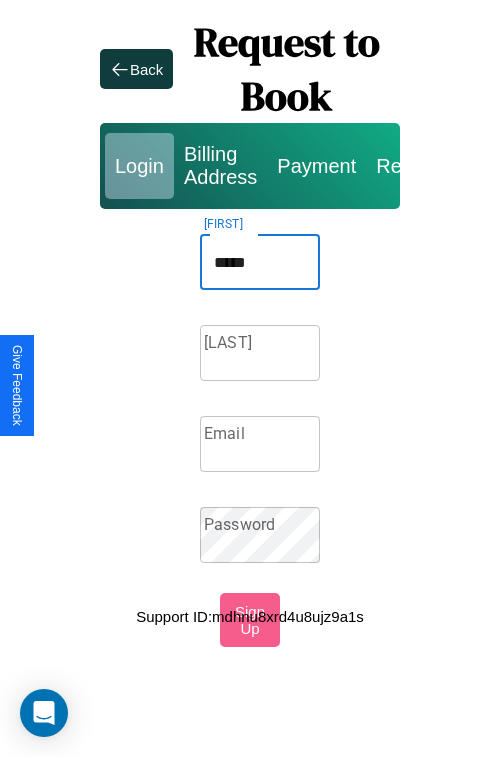 type on "*****" 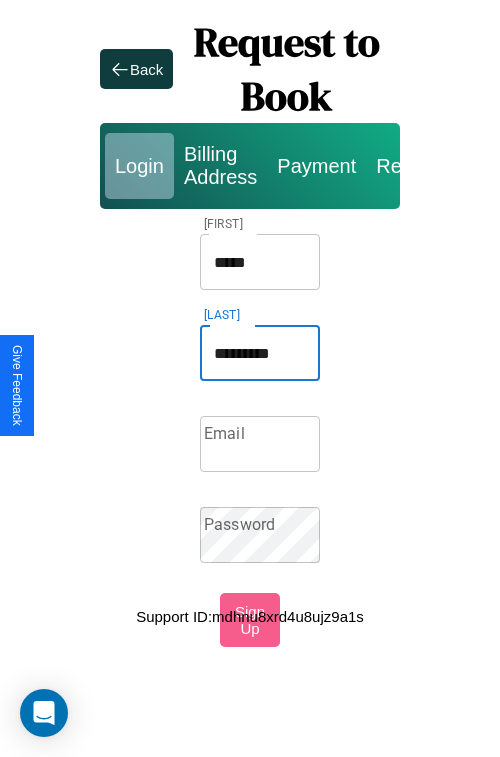 type on "*********" 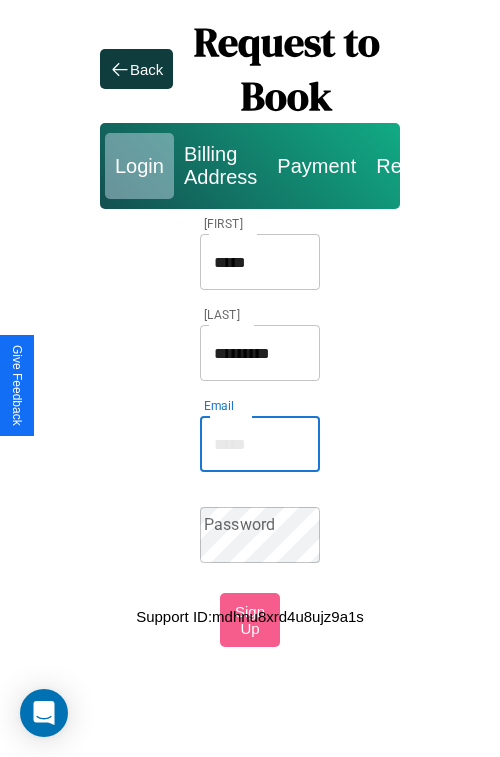 click on "Email" at bounding box center (260, 444) 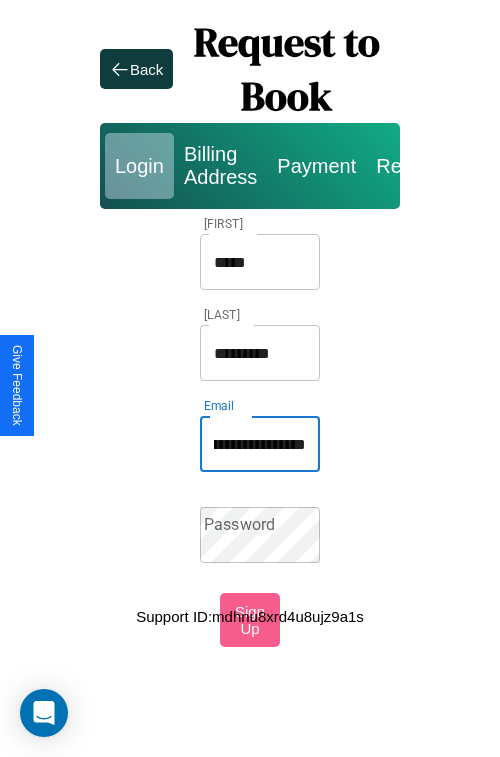 scroll, scrollTop: 0, scrollLeft: 125, axis: horizontal 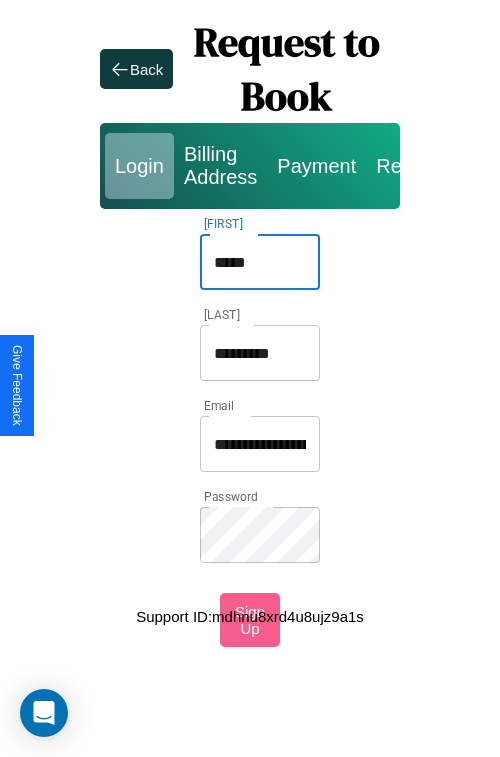 click on "*****" at bounding box center (260, 262) 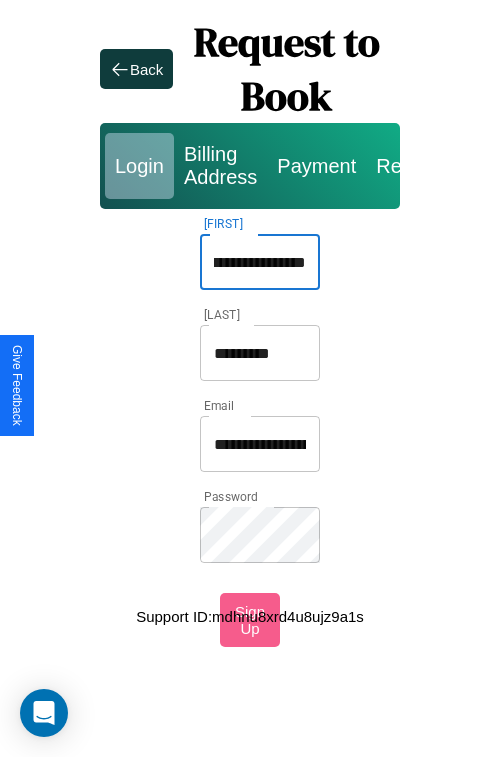 scroll, scrollTop: 0, scrollLeft: 42, axis: horizontal 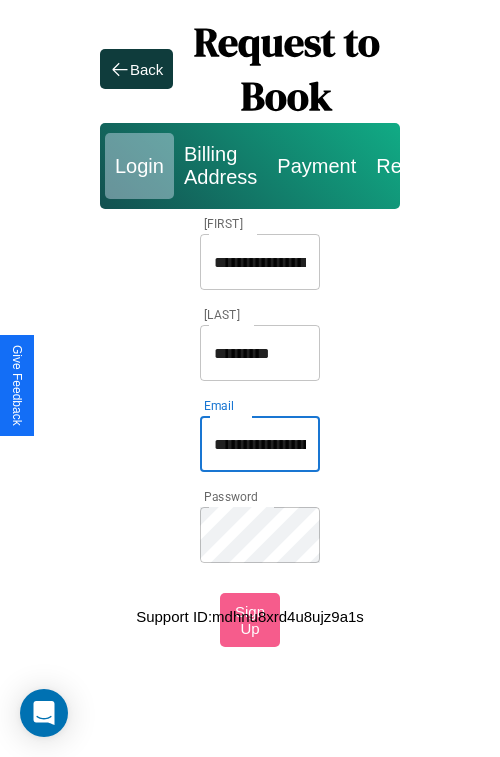click on "**********" at bounding box center (260, 444) 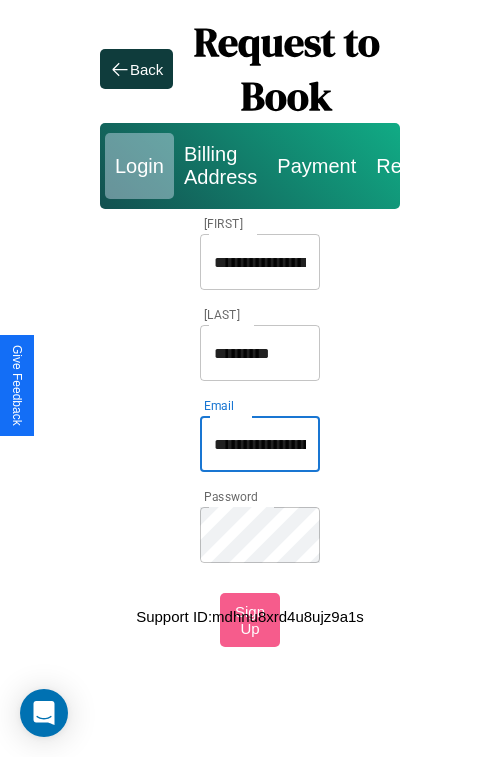 type on "**********" 